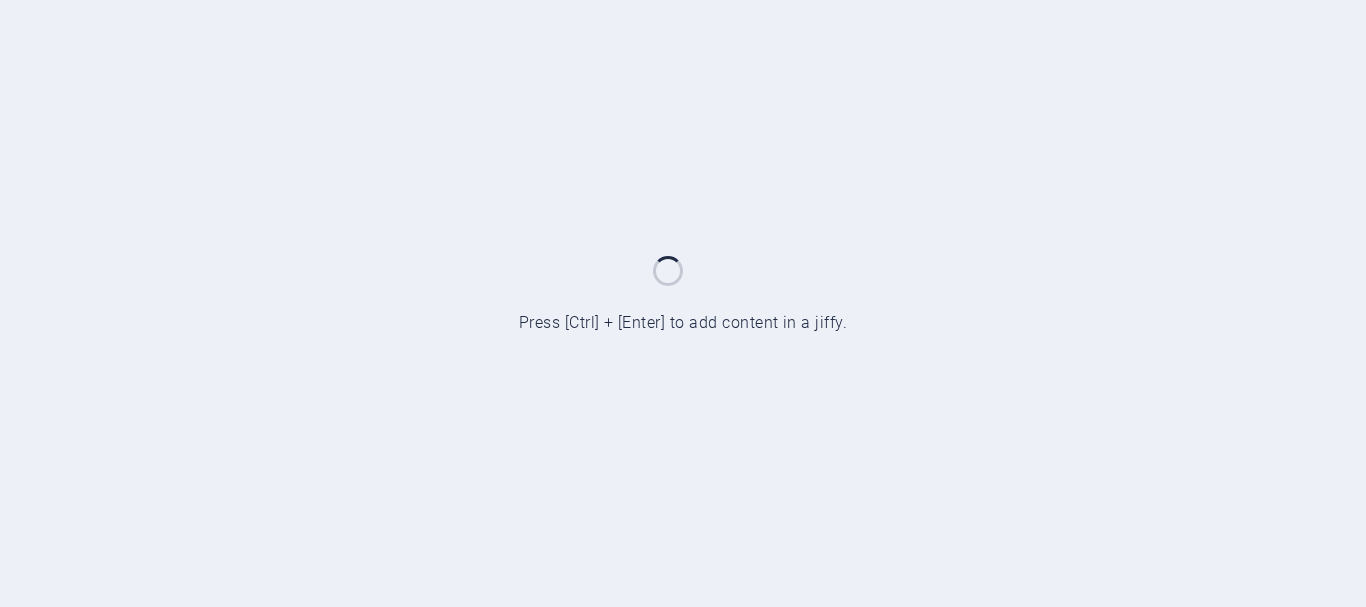 scroll, scrollTop: 0, scrollLeft: 0, axis: both 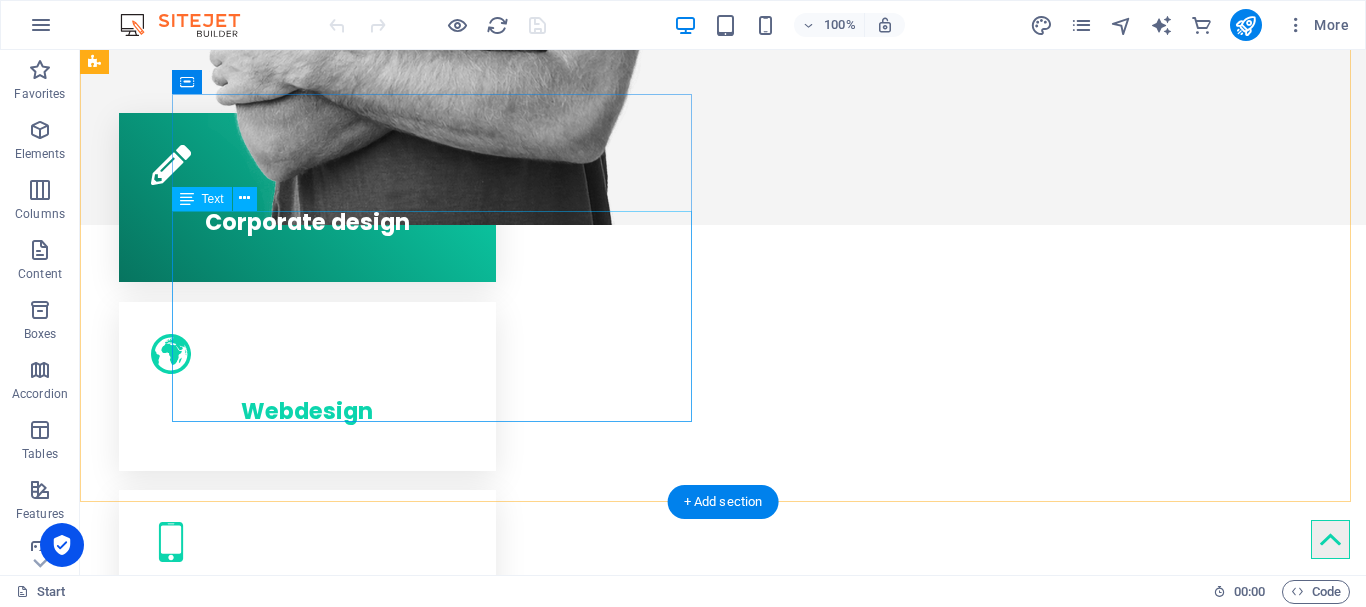 click on "Lorem ipsum dolor sit amet, consectetur adipisicing elit. Repellat, maiores, a libero atque assumenda praesentium cum magni odio dolor accusantium explicabo repudiandae molestiae.  Cumque expo laboriosam nulla distinctio mollitia Molestias excepturi voluptatem veritatis iusto namut Praesentium magni odio dolor accusantium Ipsum dolor sit amet, consectetur adipisicing elit" at bounding box center (356, 1001) 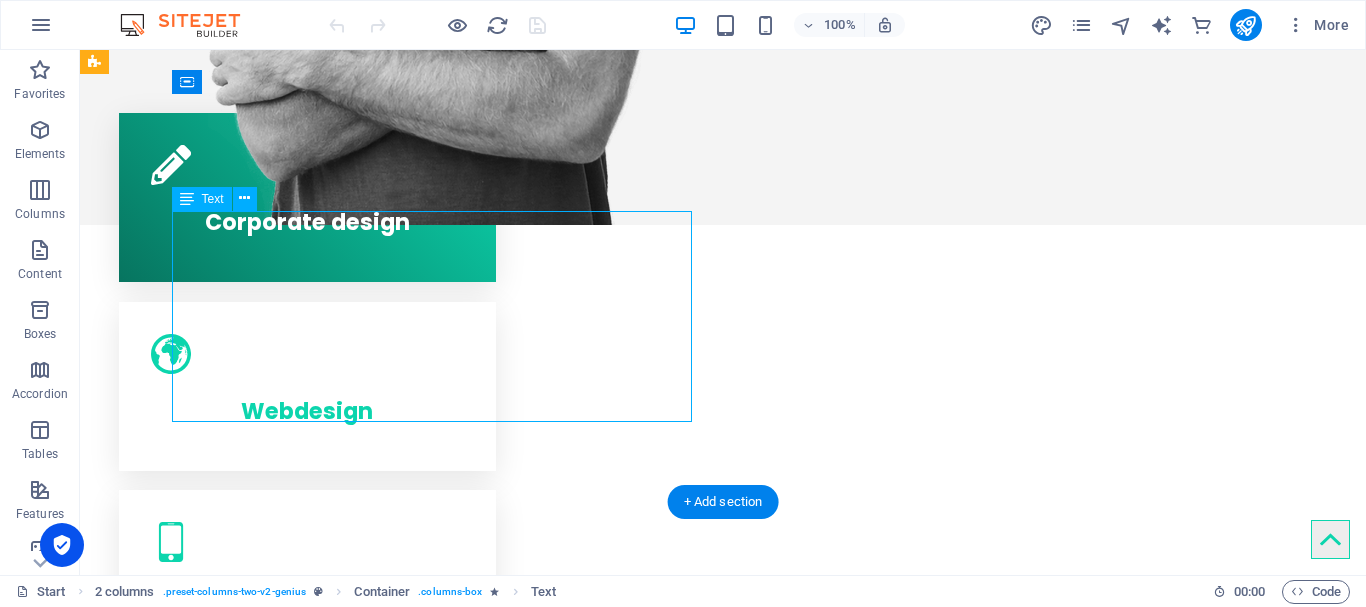 click on "Lorem ipsum dolor sit amet, consectetur adipisicing elit. Repellat, maiores, a libero atque assumenda praesentium cum magni odio dolor accusantium explicabo repudiandae molestiae.  Cumque expo laboriosam nulla distinctio mollitia Molestias excepturi voluptatem veritatis iusto namut Praesentium magni odio dolor accusantium Ipsum dolor sit amet, consectetur adipisicing elit" at bounding box center (356, 1001) 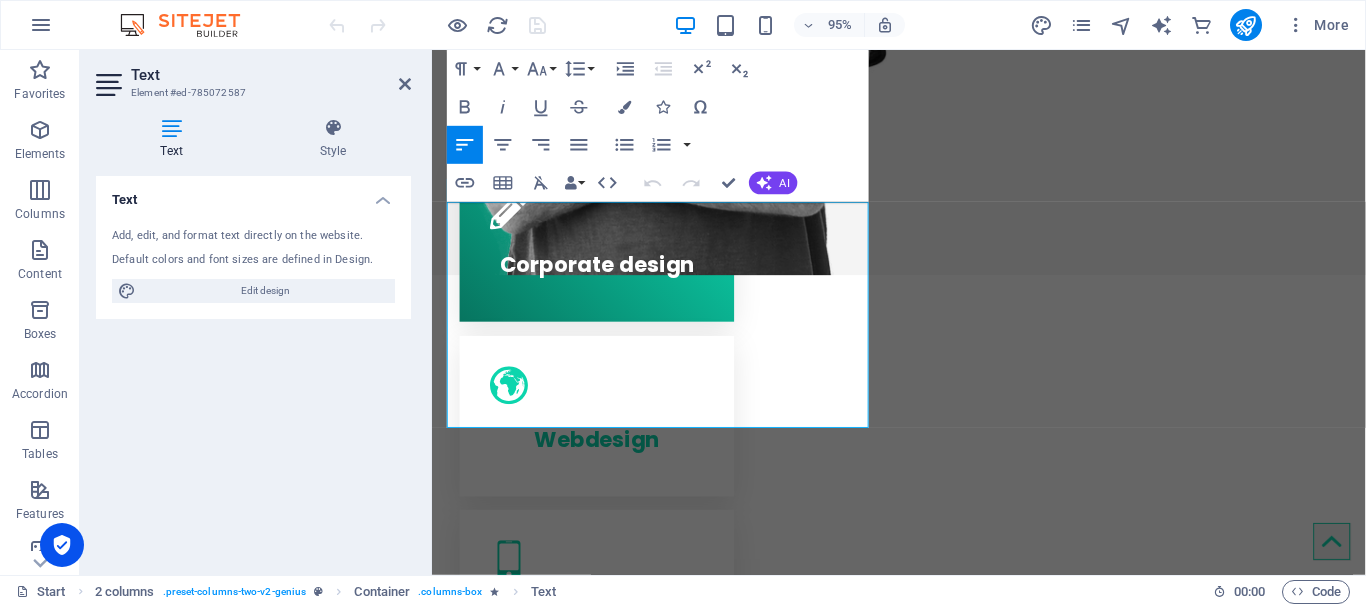 scroll, scrollTop: 951, scrollLeft: 0, axis: vertical 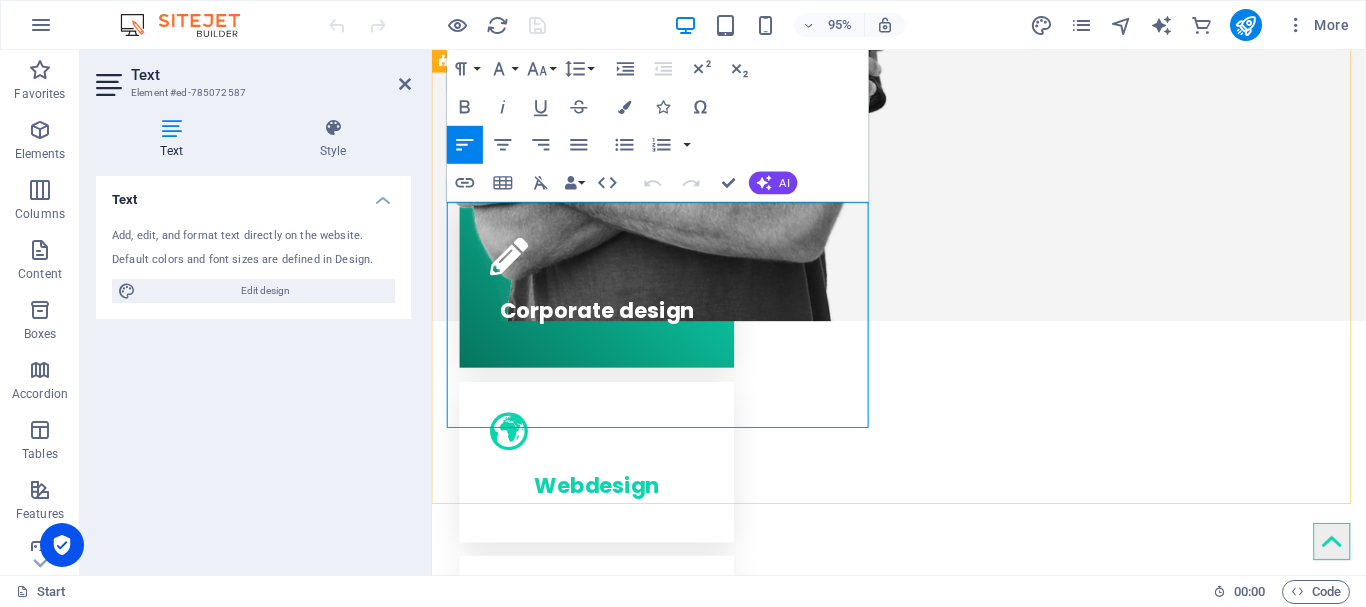 drag, startPoint x: 445, startPoint y: 227, endPoint x: 514, endPoint y: 248, distance: 72.12489 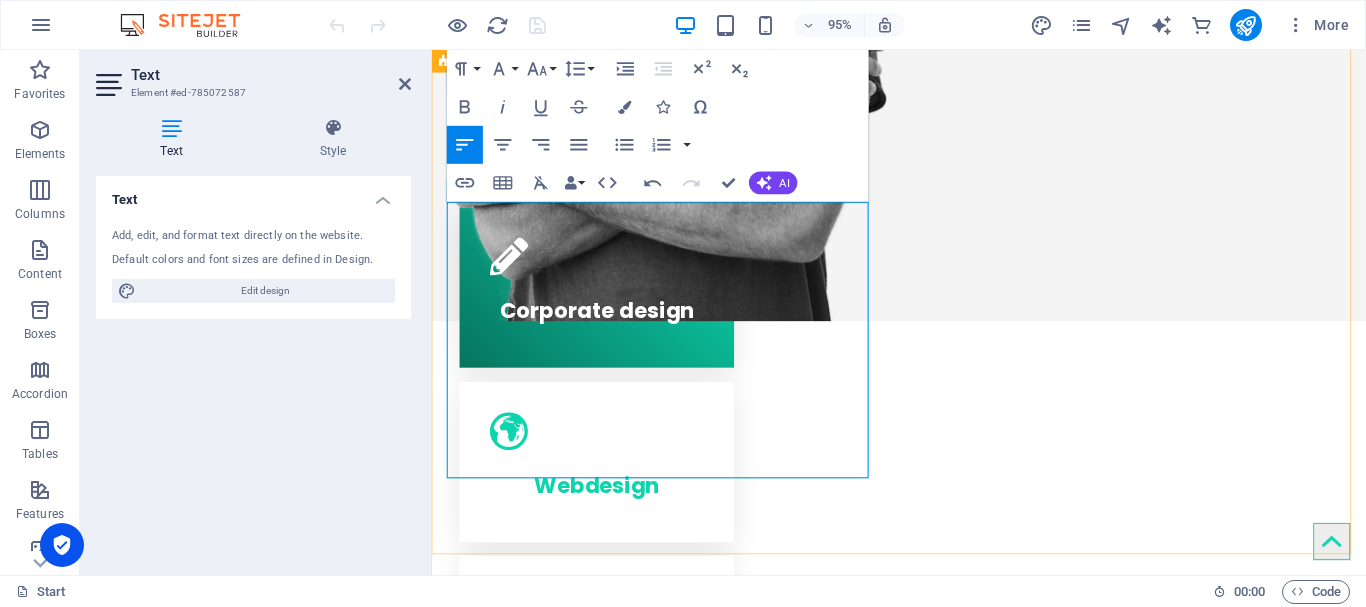 scroll, scrollTop: 7424, scrollLeft: 0, axis: vertical 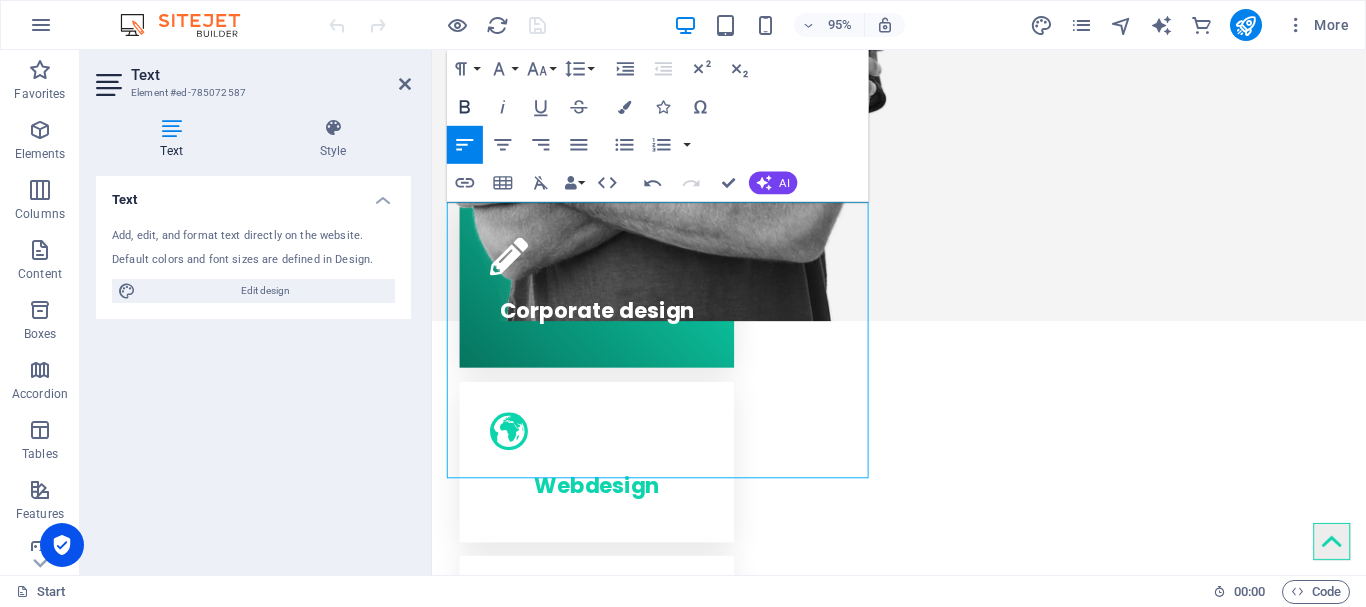 click 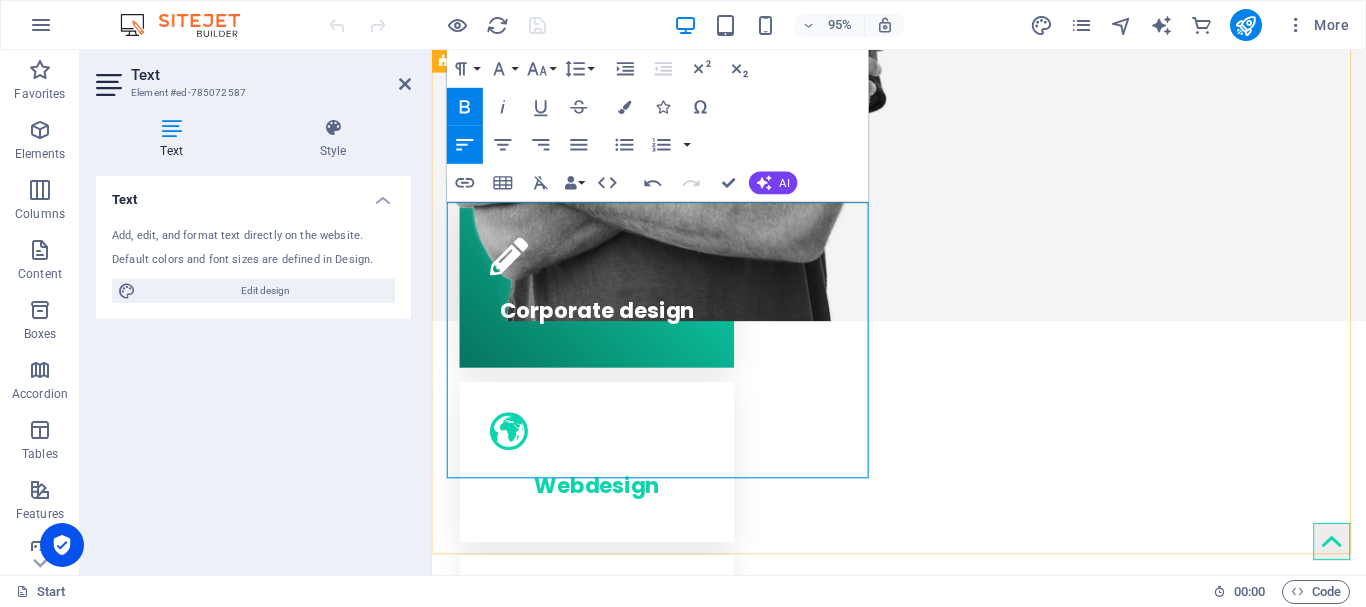 drag, startPoint x: 456, startPoint y: 381, endPoint x: 657, endPoint y: 384, distance: 201.02238 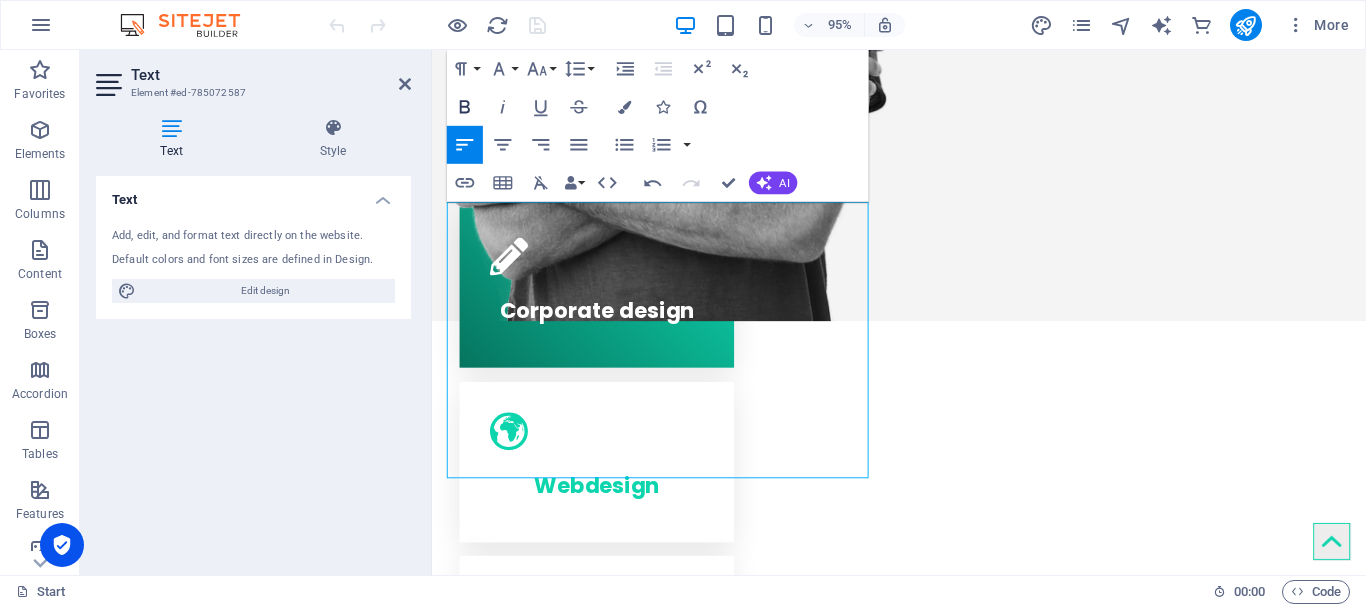click 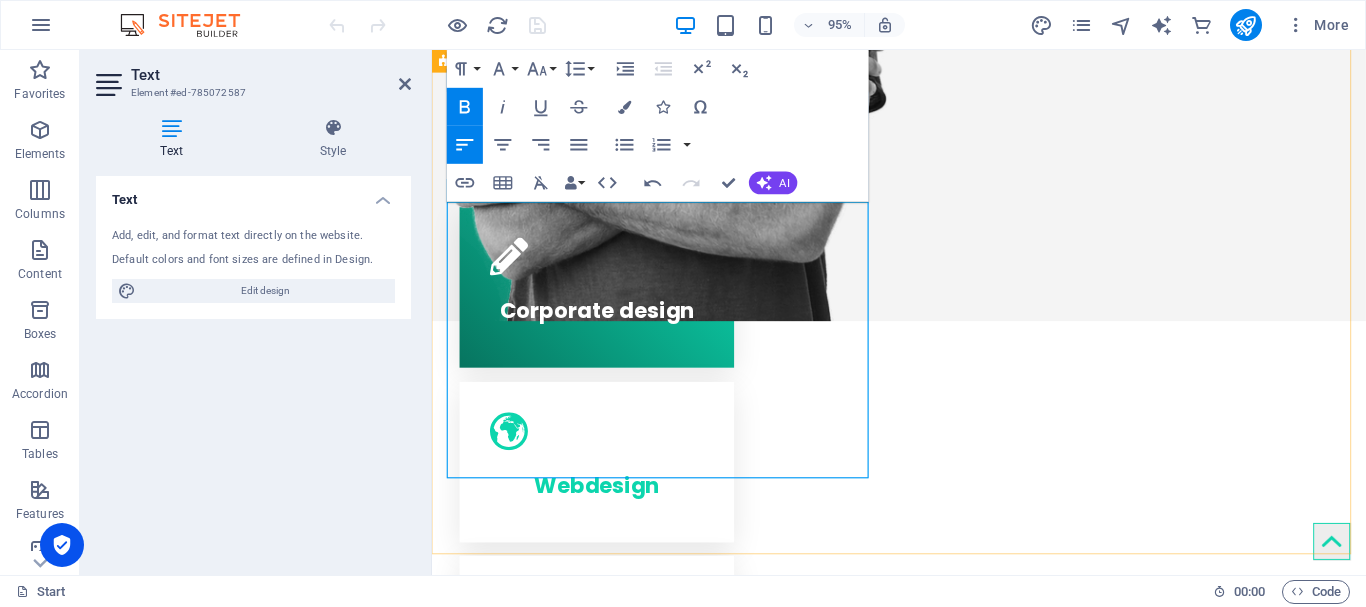 drag, startPoint x: 457, startPoint y: 436, endPoint x: 645, endPoint y: 438, distance: 188.01064 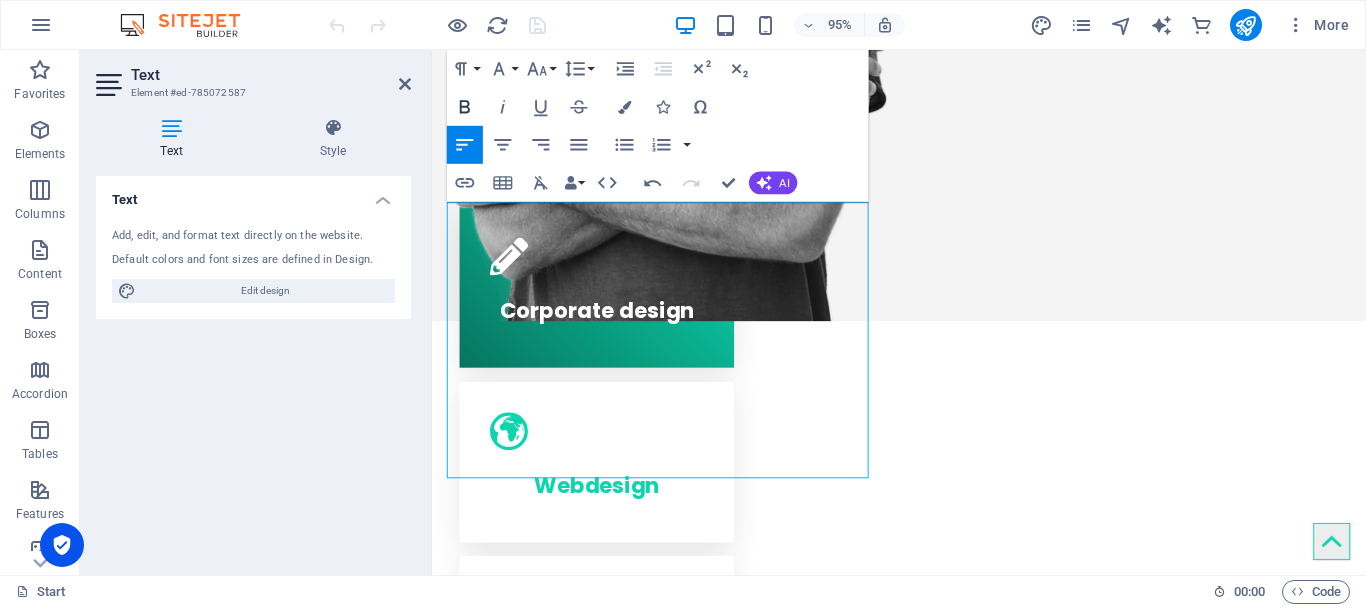 click 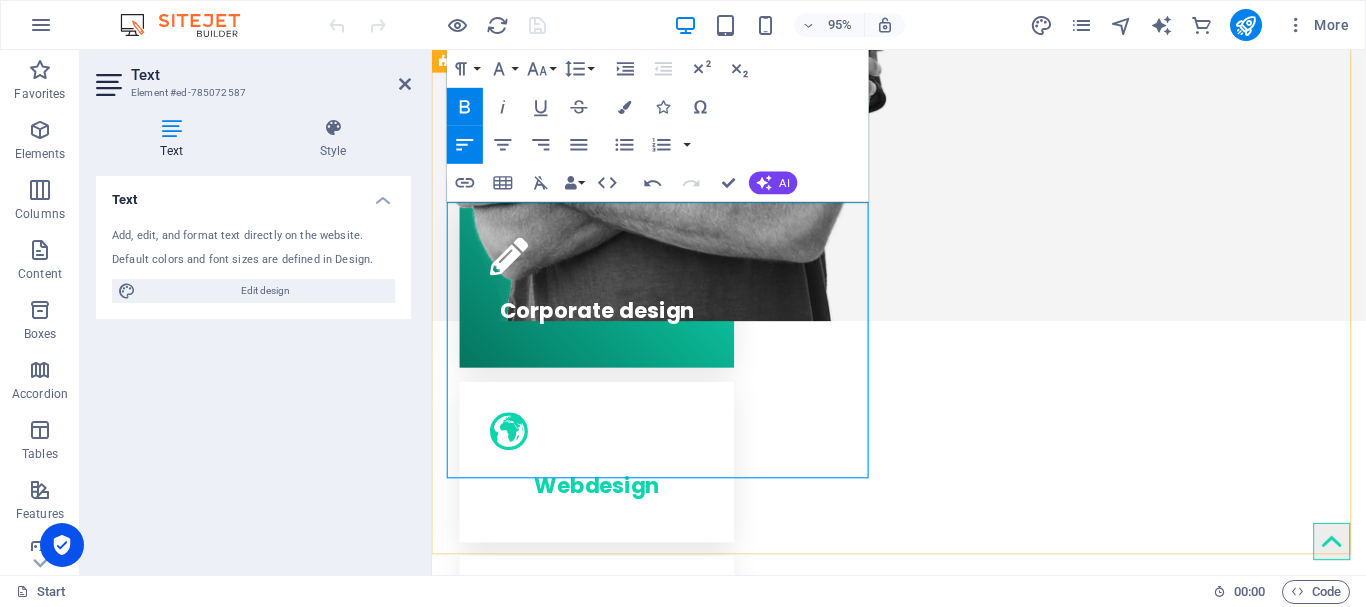 drag, startPoint x: 705, startPoint y: 242, endPoint x: 781, endPoint y: 247, distance: 76.1643 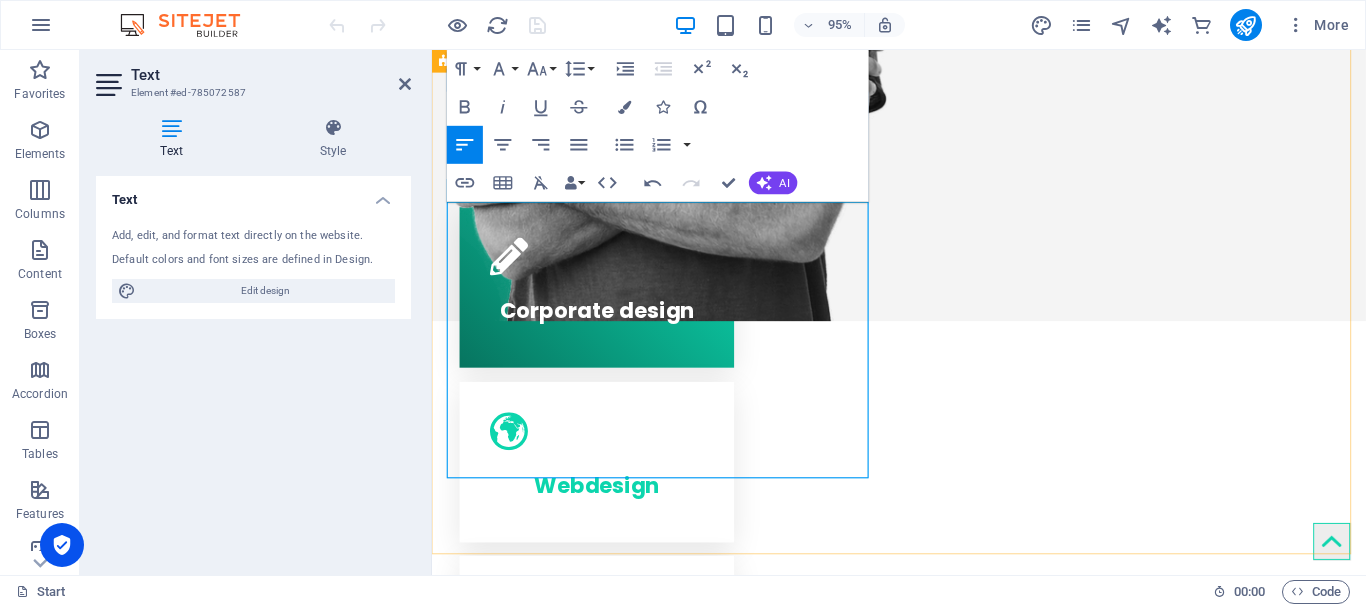 drag, startPoint x: 819, startPoint y: 248, endPoint x: 707, endPoint y: 253, distance: 112.11155 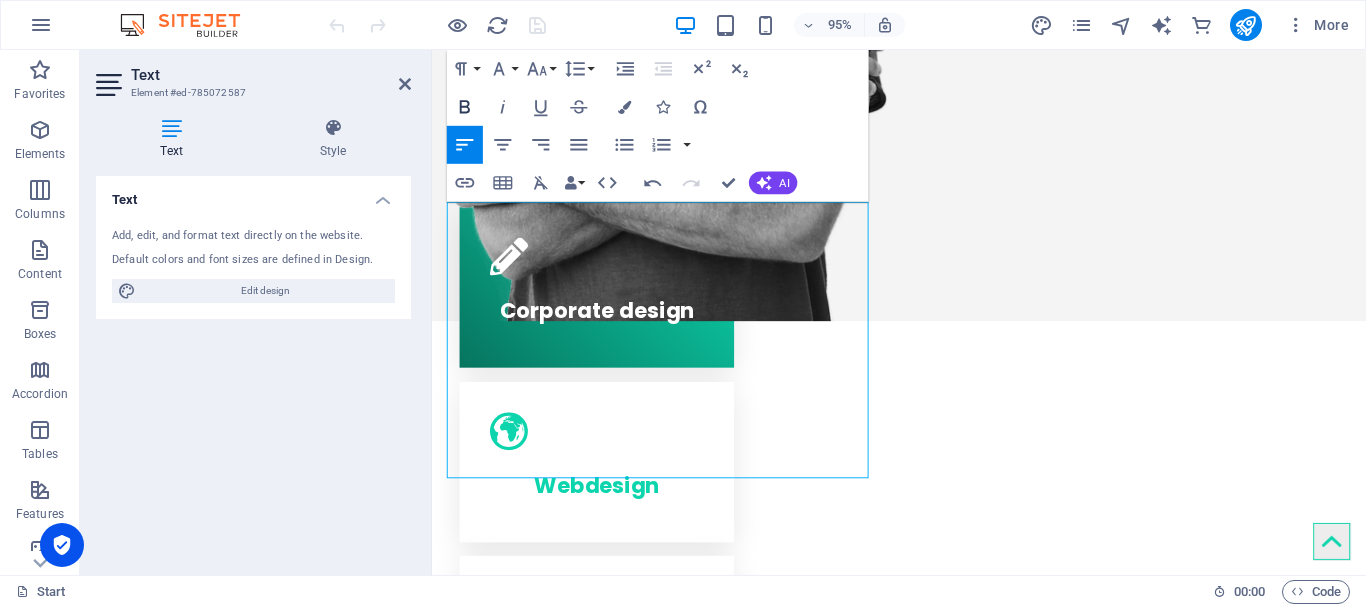 click 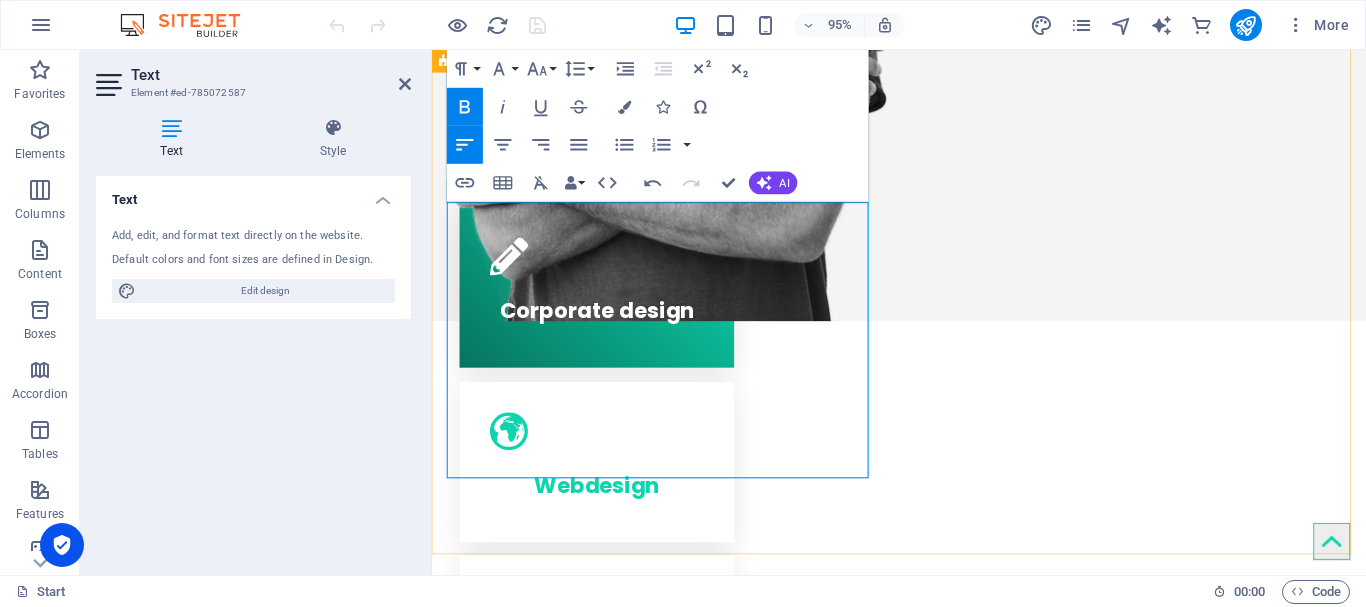 drag, startPoint x: 467, startPoint y: 226, endPoint x: 539, endPoint y: 226, distance: 72 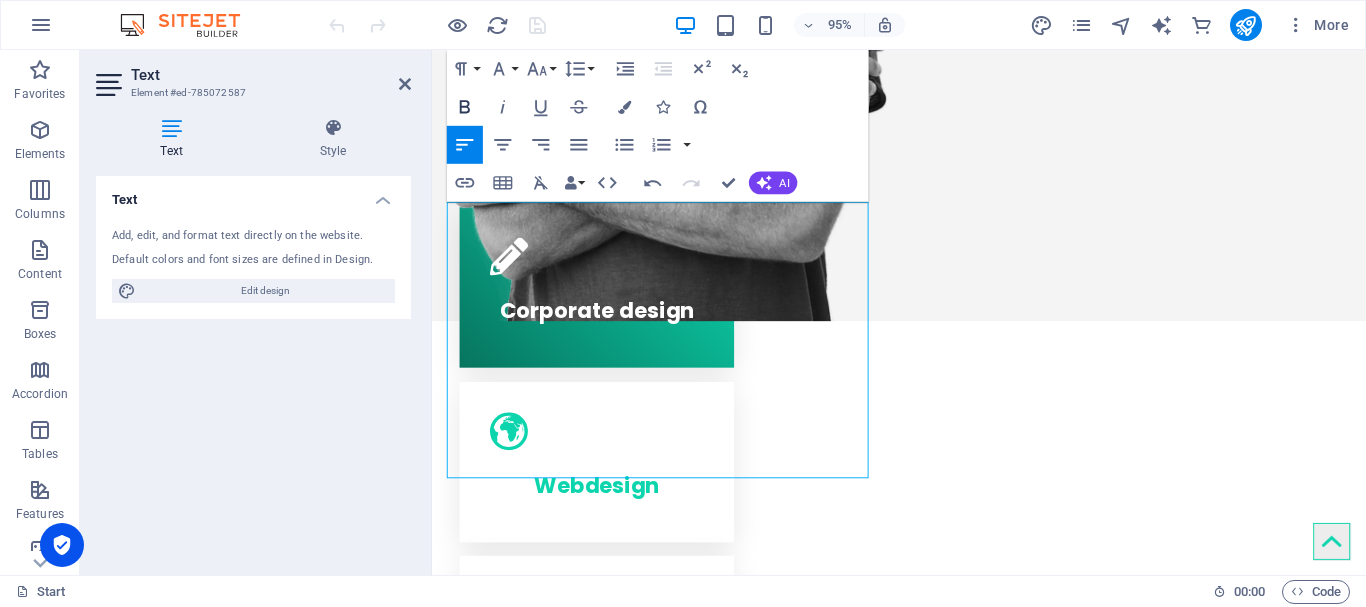 click 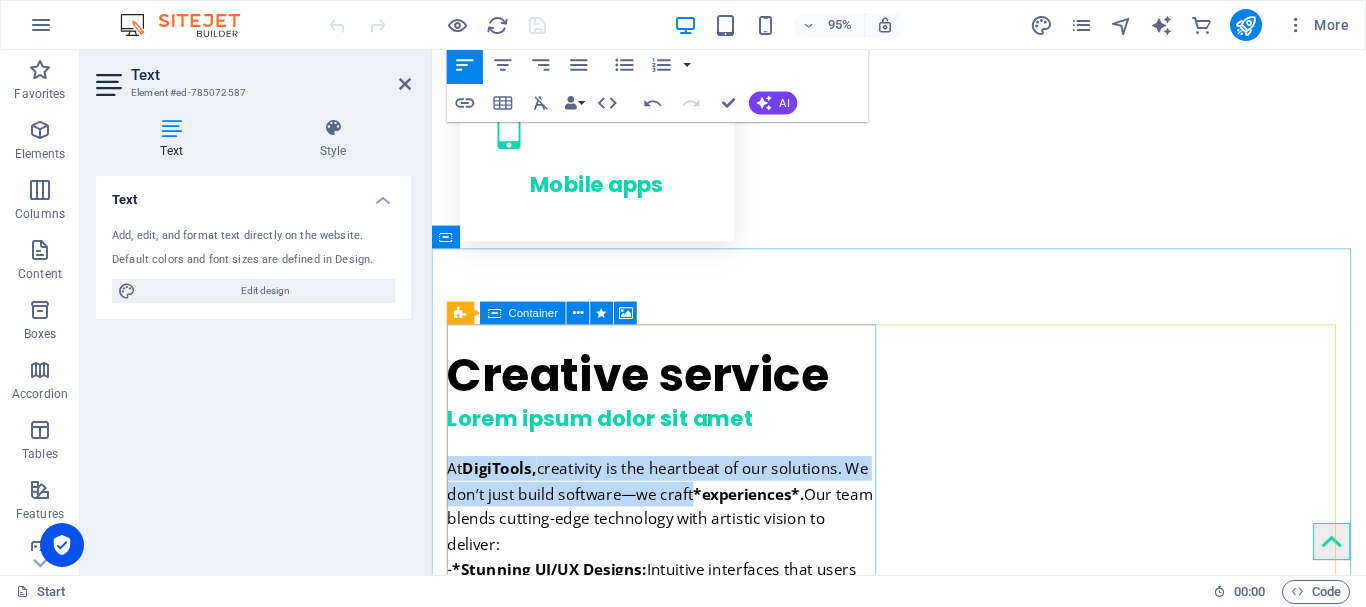 scroll, scrollTop: 1951, scrollLeft: 0, axis: vertical 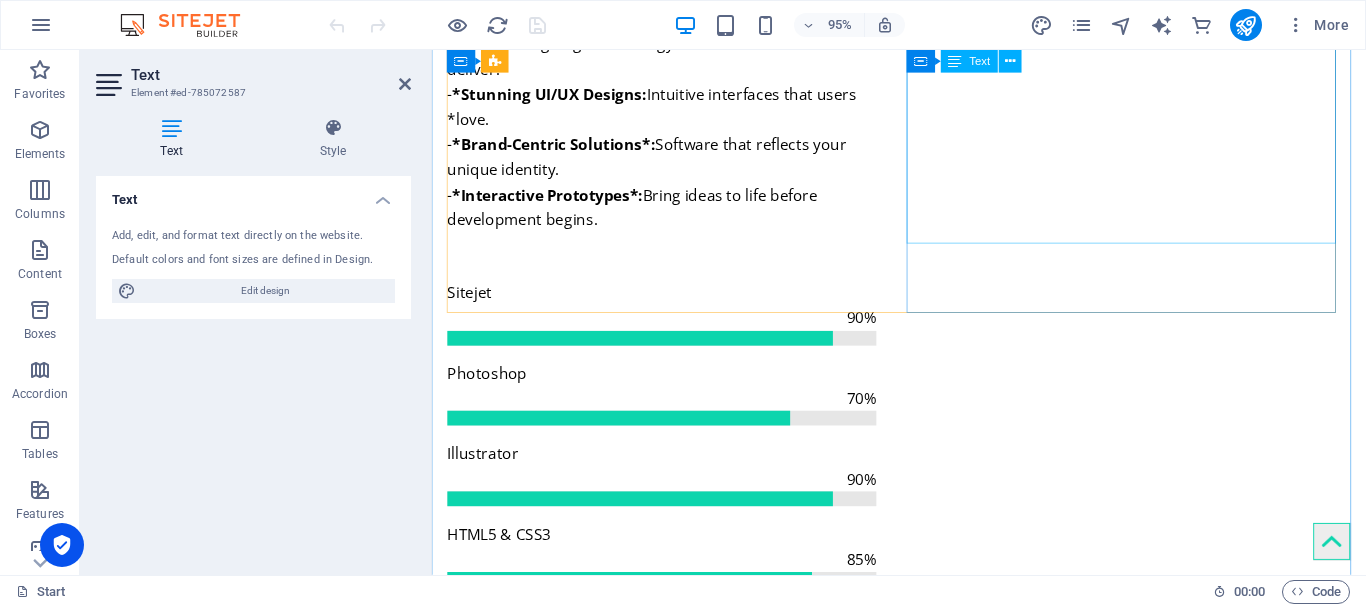 click on "Lorem ipsum dolor sit amet, consetetur sadipscing elitr, sed diam nonumy eirmod tempor invidunt utarie labore et dolore magna aliquyam erat, sedum erat dolore diam voluptua. Sea takimata sanctus est Lorem ipsum dolor sit amet. Lorem ipsum dolor sit amet, consetetur sadiping elitr, sed atom diam nonumy eirmod tempor invidunt ut labore et dolore magna aliquyam erat, sed diam voluptua vero eos et accusam." at bounding box center [923, 1870] 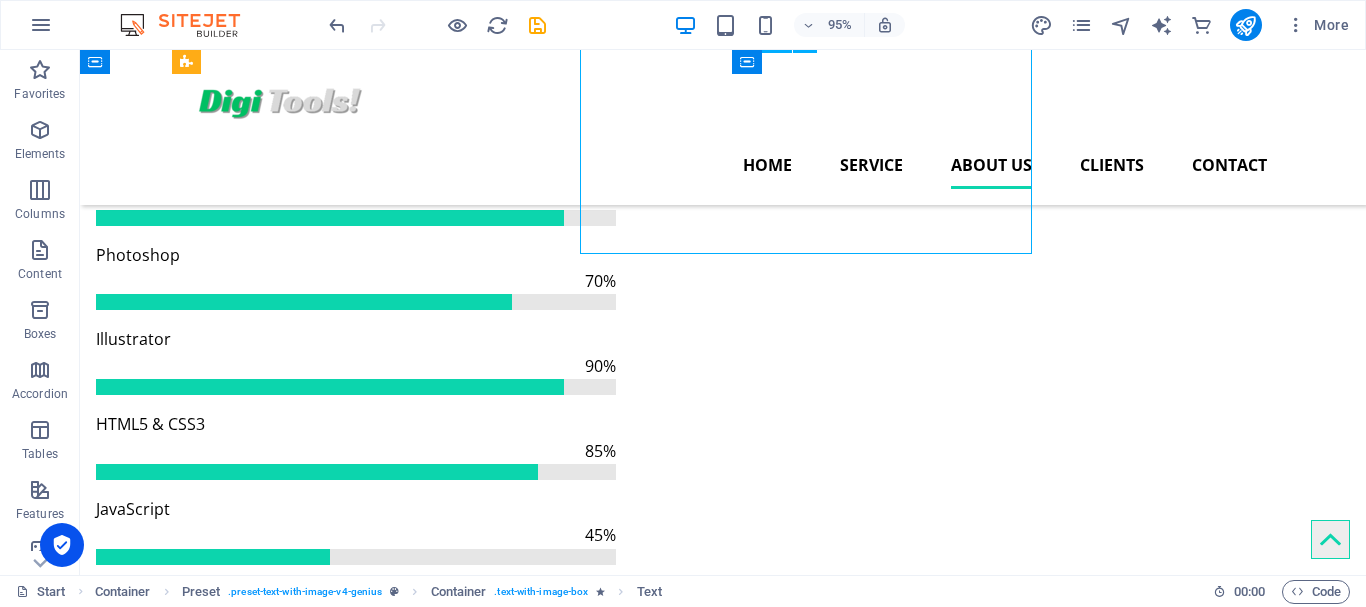 click on "Home Service About us Clients Contact We turn your ideas into reality  Get in touch Corporate design Webdesign Mobile apps Creative service Lorem ipsum dolor sit amet At  DigiTools,  creativity is the heartbeat of our solutions. We don’t just build software—we craft  *experiences*.  Our team blends cutting-edge technology with artistic vision to deliver:   -  *Stunning UI/UX Designs:  Intuitive interfaces that users *love.   -  *Brand-Centric Solutions*:  Software that reflects your unique identity.   -  *Interactive Prototypes*:  Bring ideas to life before development begins.   Sitejet 90%
Photoshop 70%
Illustrator 90%
HTML5 & CSS3 85%
JavaScript 45%
Drop content here or  Add elements  Paste clipboard About Digi Tools Lorem ipsum dolor sit amet Lorem ipsum dolor sit amet, consetetur sadipscing elitr, sed diam nonumy eirmod tempor invidunt utarie labore et dolore magna aliquyam erat, sedum erat dolore diam voluptua. Learn more Submit   I have read and understand the privacy policy. 59 18" at bounding box center (723, 3066) 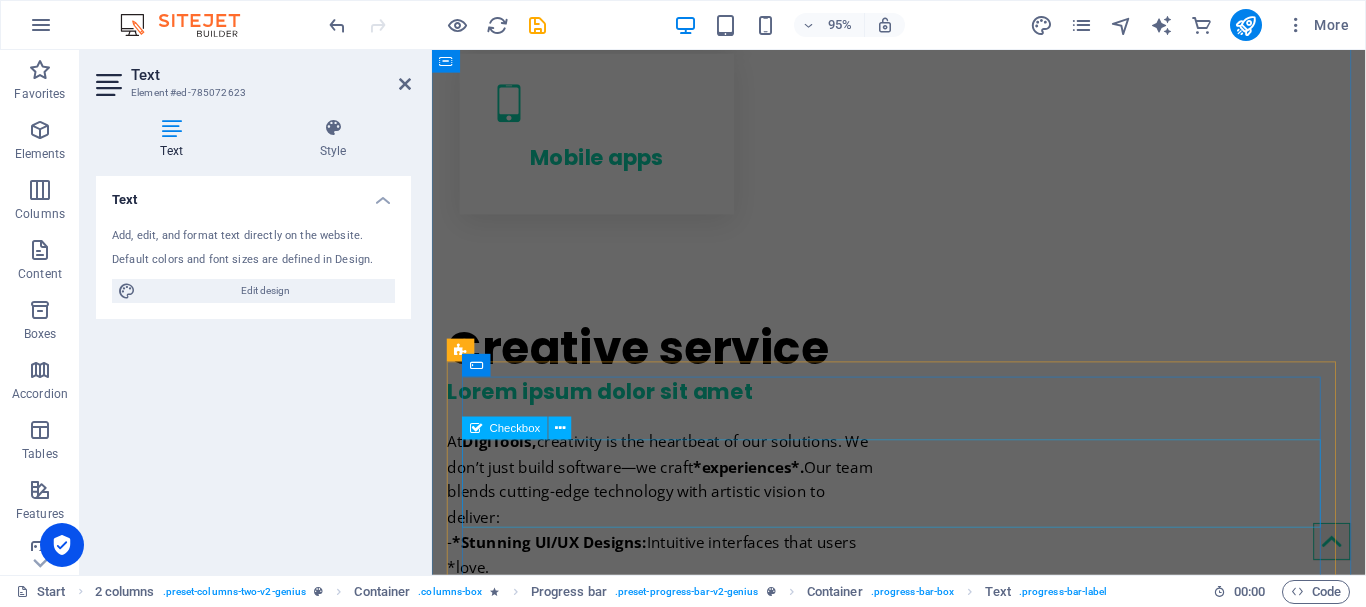 scroll, scrollTop: 1980, scrollLeft: 0, axis: vertical 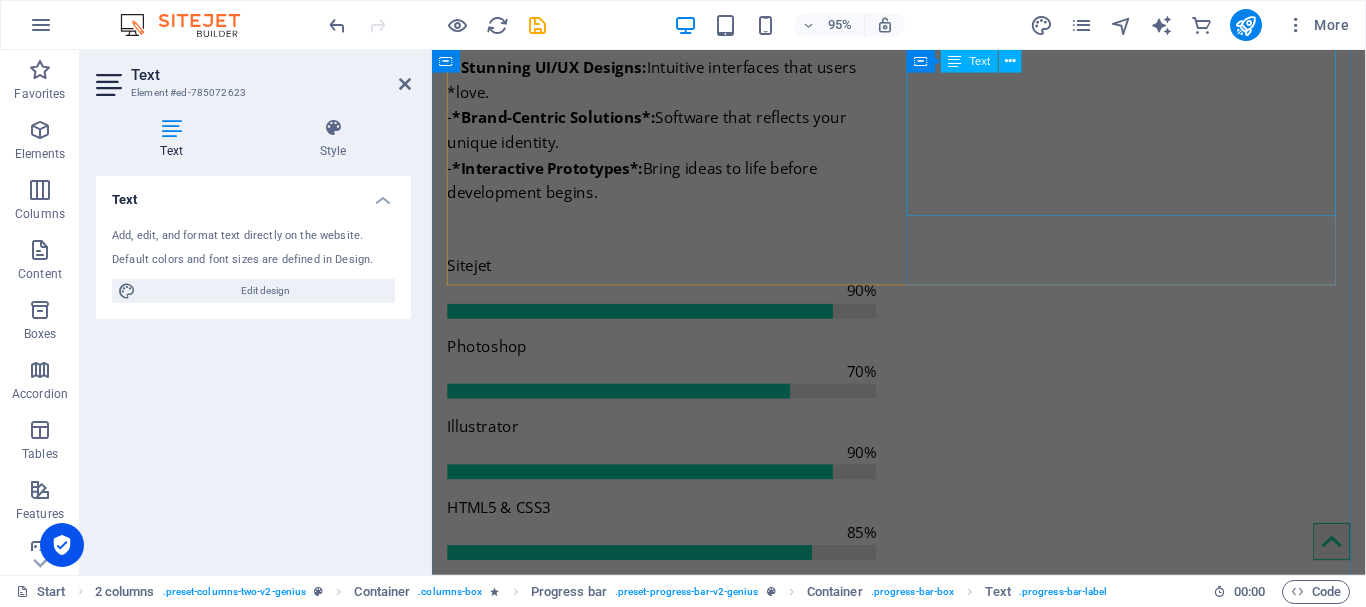 click on "Lorem ipsum dolor sit amet, consetetur sadipscing elitr, sed diam nonumy eirmod tempor invidunt utarie labore et dolore magna aliquyam erat, sedum erat dolore diam voluptua. Sea takimata sanctus est Lorem ipsum dolor sit amet. Lorem ipsum dolor sit amet, consetetur sadiping elitr, sed atom diam nonumy eirmod tempor invidunt ut labore et dolore magna aliquyam erat, sed diam voluptua vero eos et accusam." at bounding box center (923, 1841) 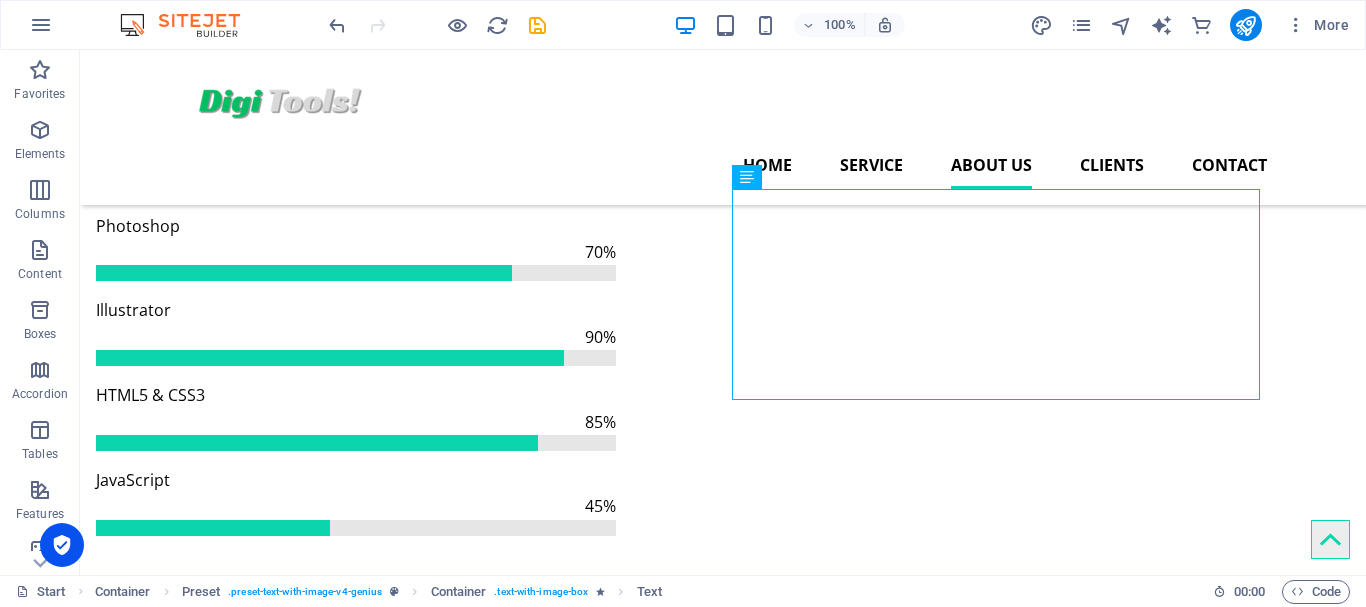 scroll, scrollTop: 1815, scrollLeft: 0, axis: vertical 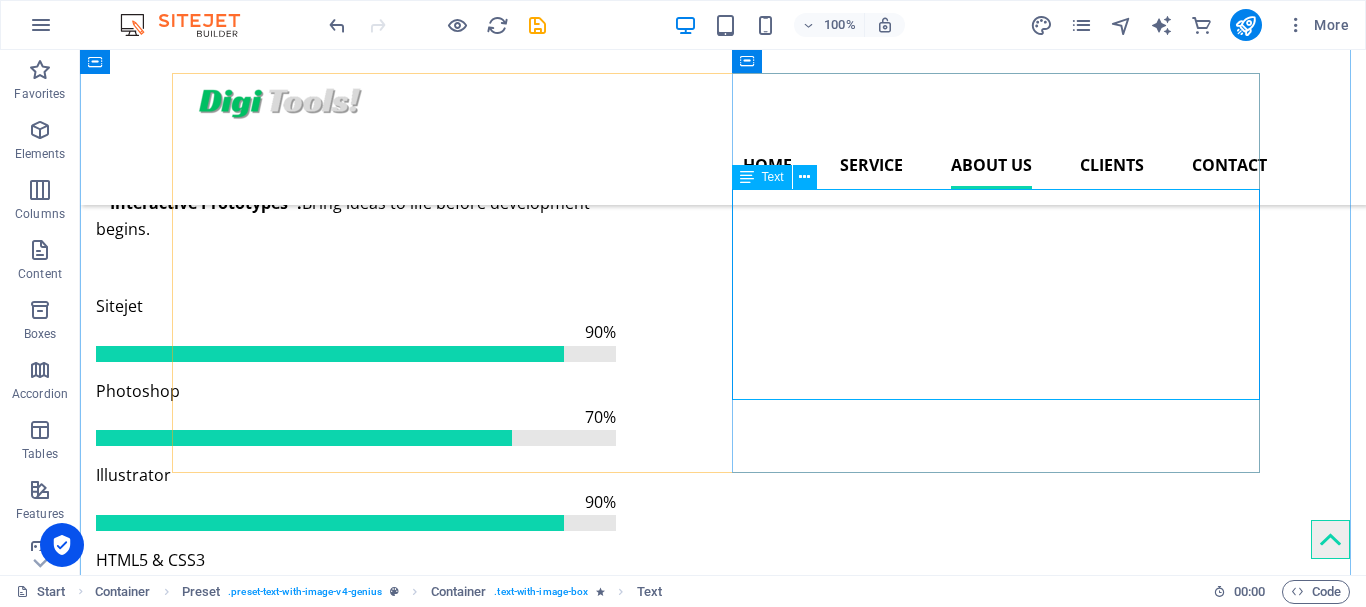 click on "Lorem ipsum dolor sit amet, consetetur sadipscing elitr, sed diam nonumy eirmod tempor invidunt utarie labore et dolore magna aliquyam erat, sedum erat dolore diam voluptua. Sea takimata sanctus est Lorem ipsum dolor sit amet. Lorem ipsum dolor sit amet, consetetur sadiping elitr, sed atom diam nonumy eirmod tempor invidunt ut labore et dolore magna aliquyam erat, sed diam voluptua vero eos et accusam." at bounding box center (723, 1884) 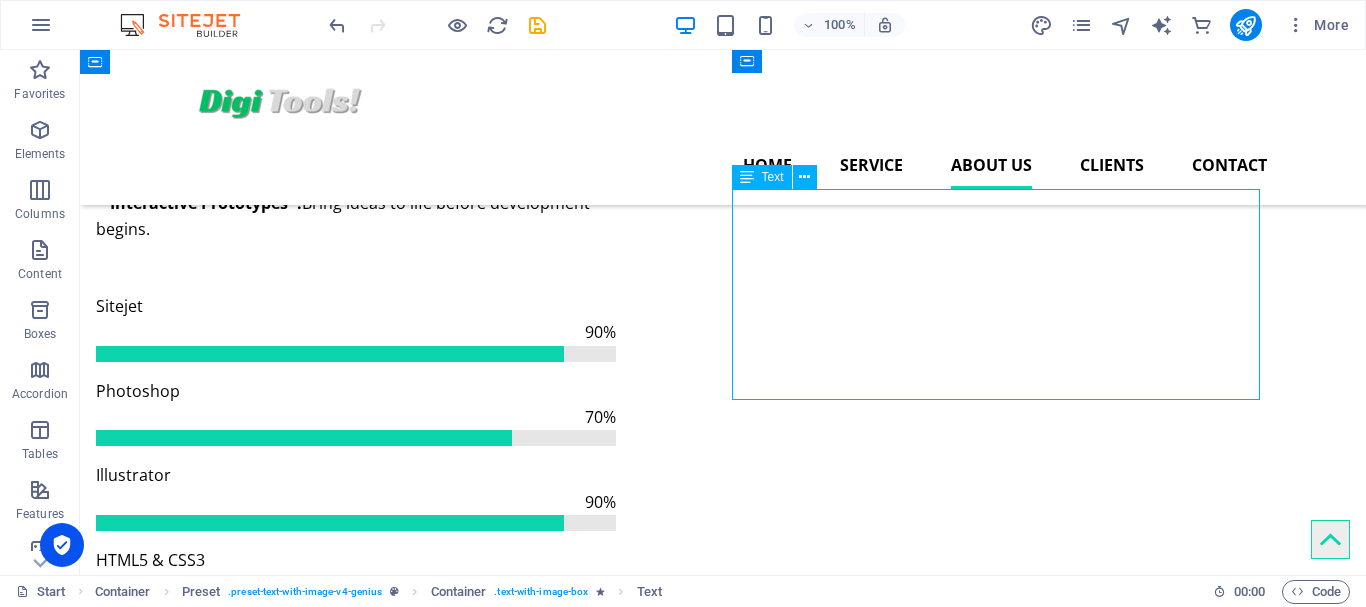 drag, startPoint x: 995, startPoint y: 387, endPoint x: 918, endPoint y: 371, distance: 78.64477 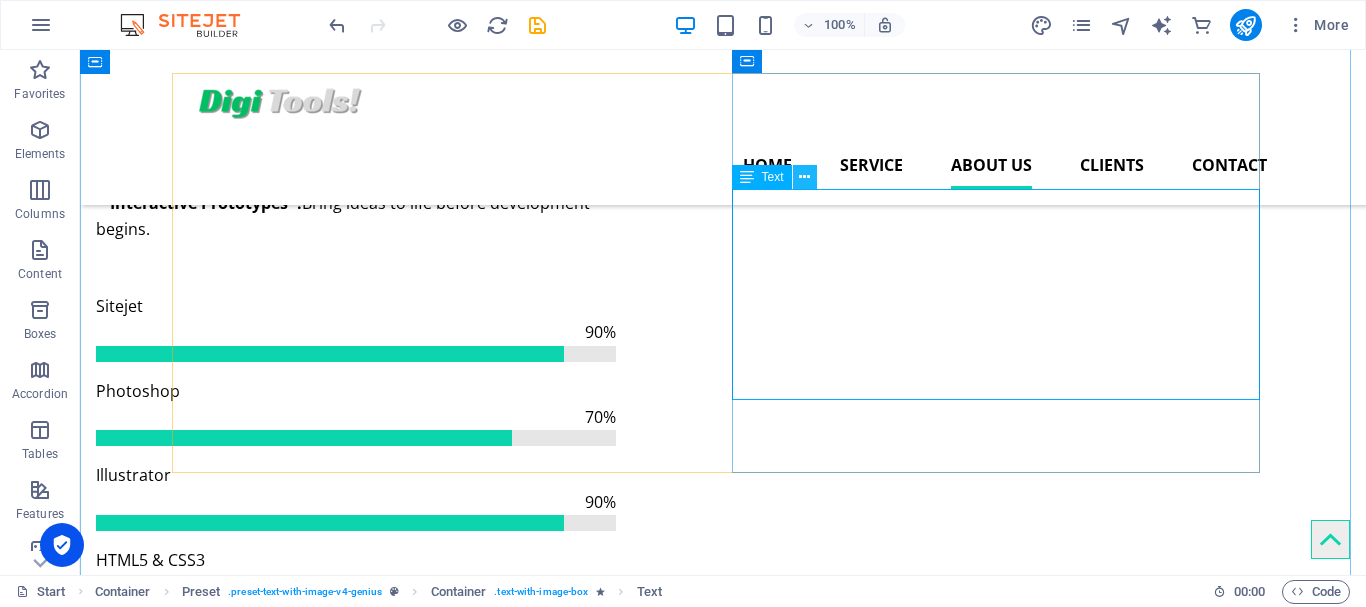 click at bounding box center (804, 177) 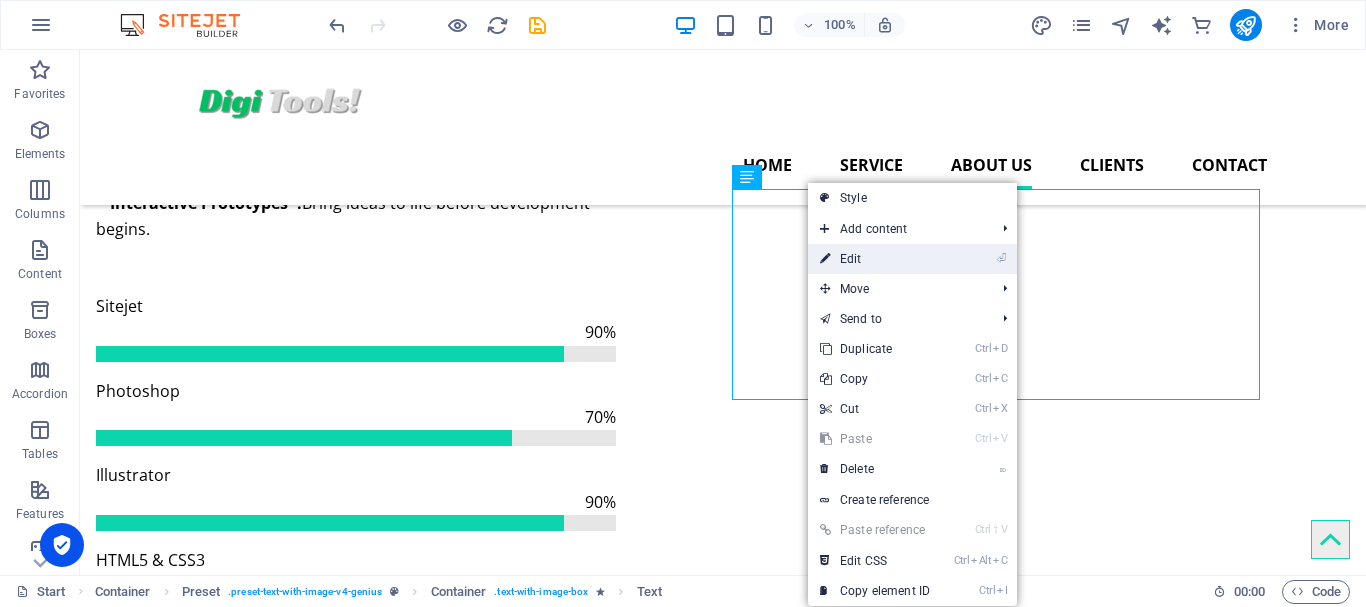 click on "⏎  Edit" at bounding box center [875, 259] 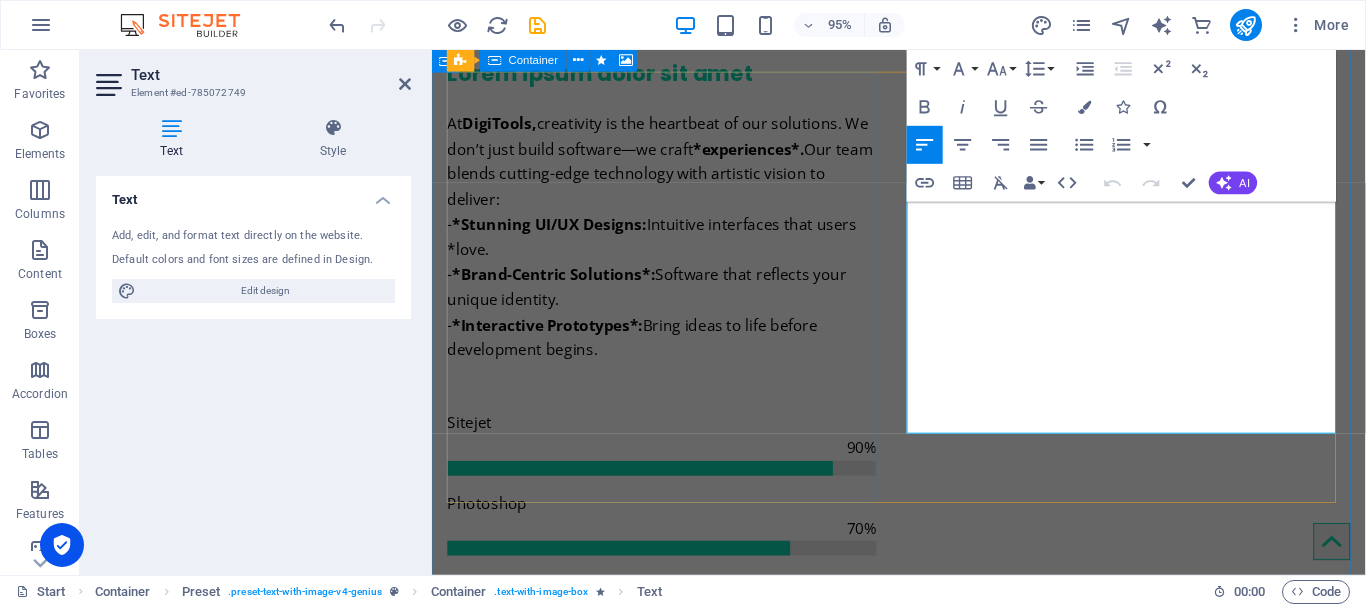 scroll, scrollTop: 1751, scrollLeft: 0, axis: vertical 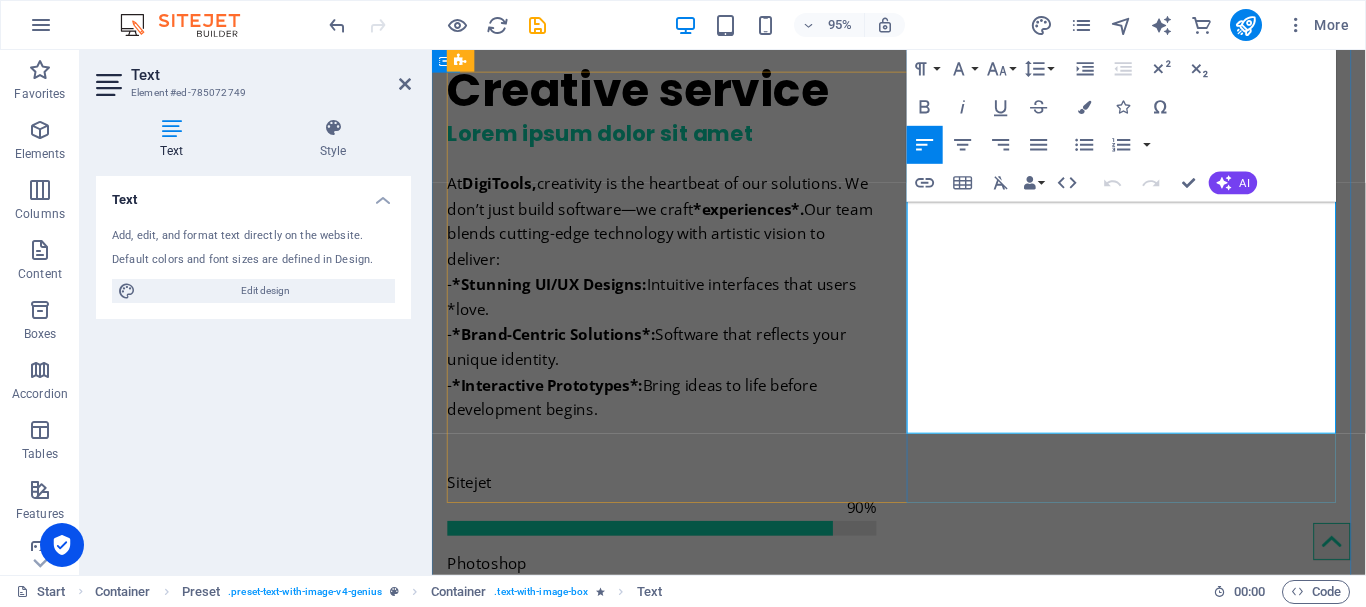 click on "Lorem ipsum dolor sit amet, consetetur sadipscing elitr, sed diam nonumy eirmod tempor invidunt utarie labore et dolore magna aliquyam erat, sedum erat dolore diam voluptua." at bounding box center [923, 1767] 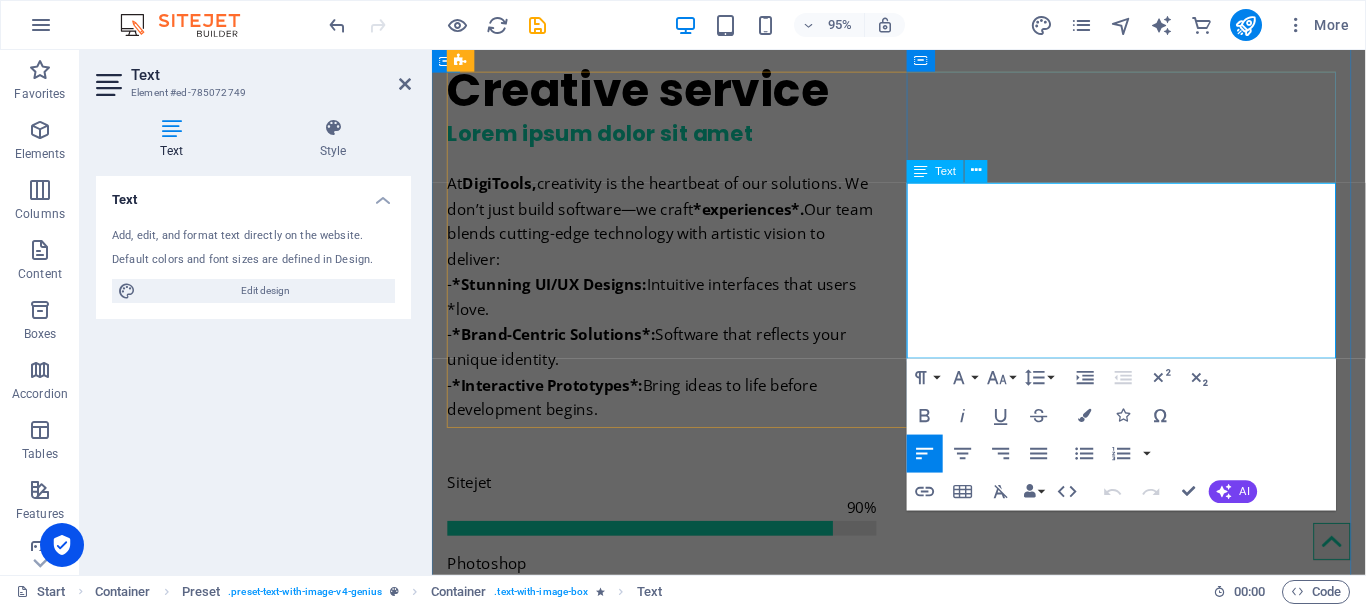 scroll, scrollTop: 3794, scrollLeft: 3, axis: both 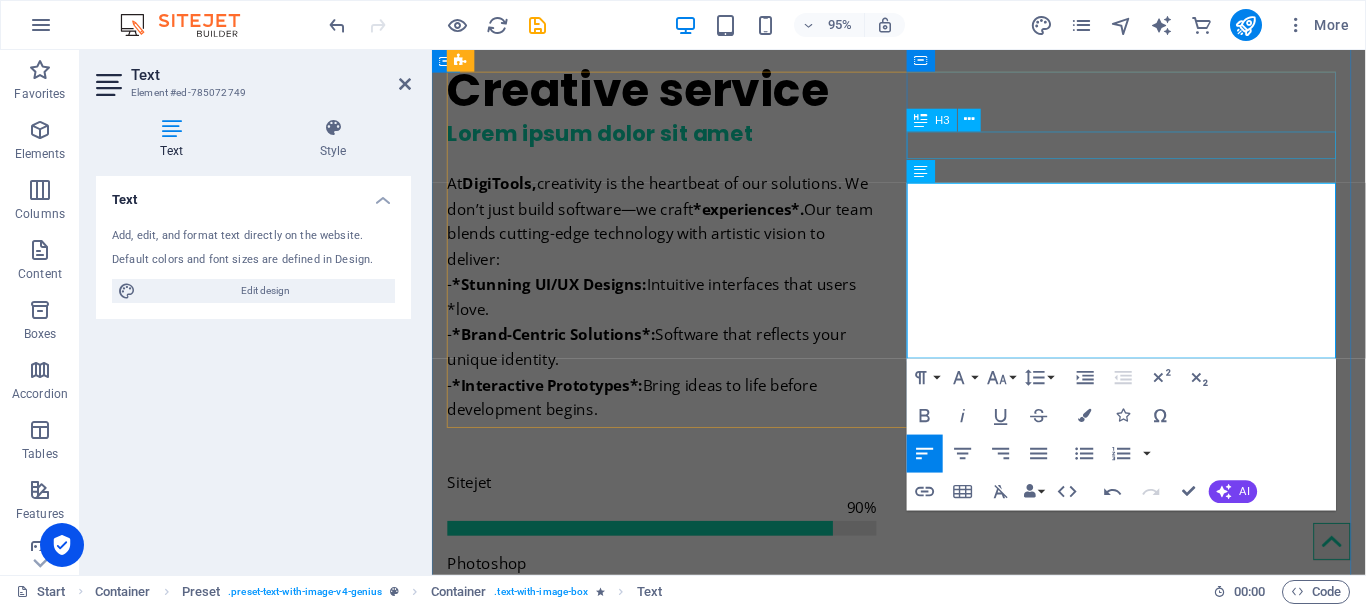 click on "Lorem ipsum dolor sit amet" at bounding box center (923, 1885) 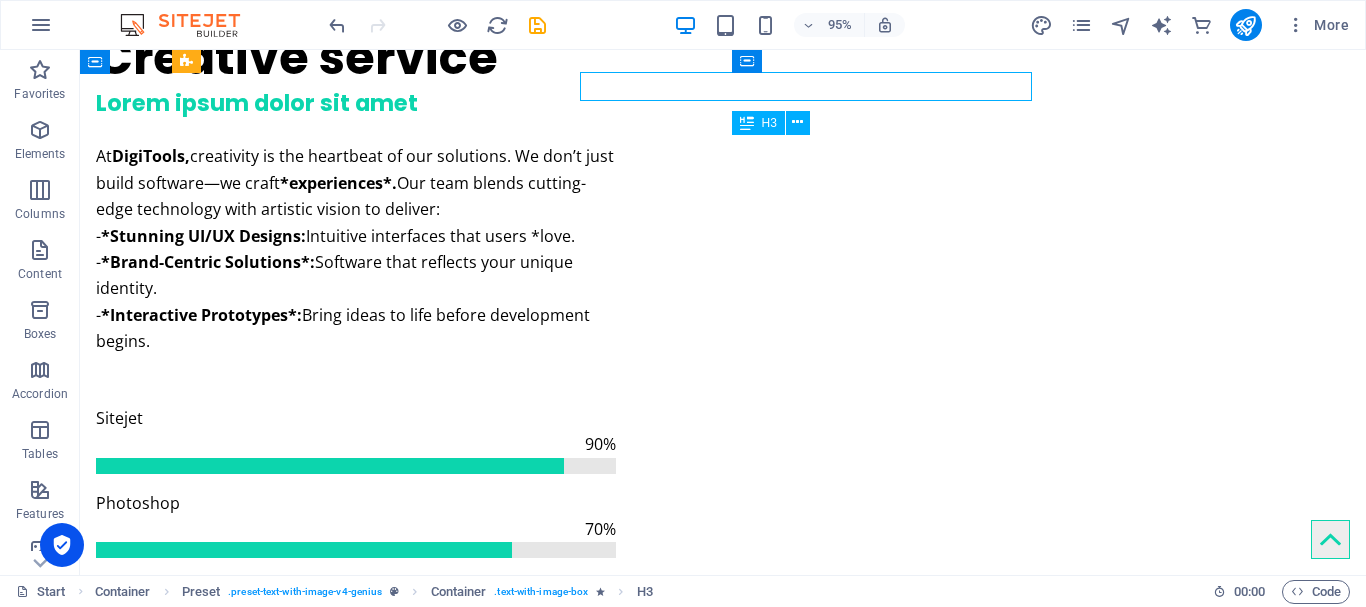 click on "Lorem ipsum dolor sit amet" at bounding box center (723, 1837) 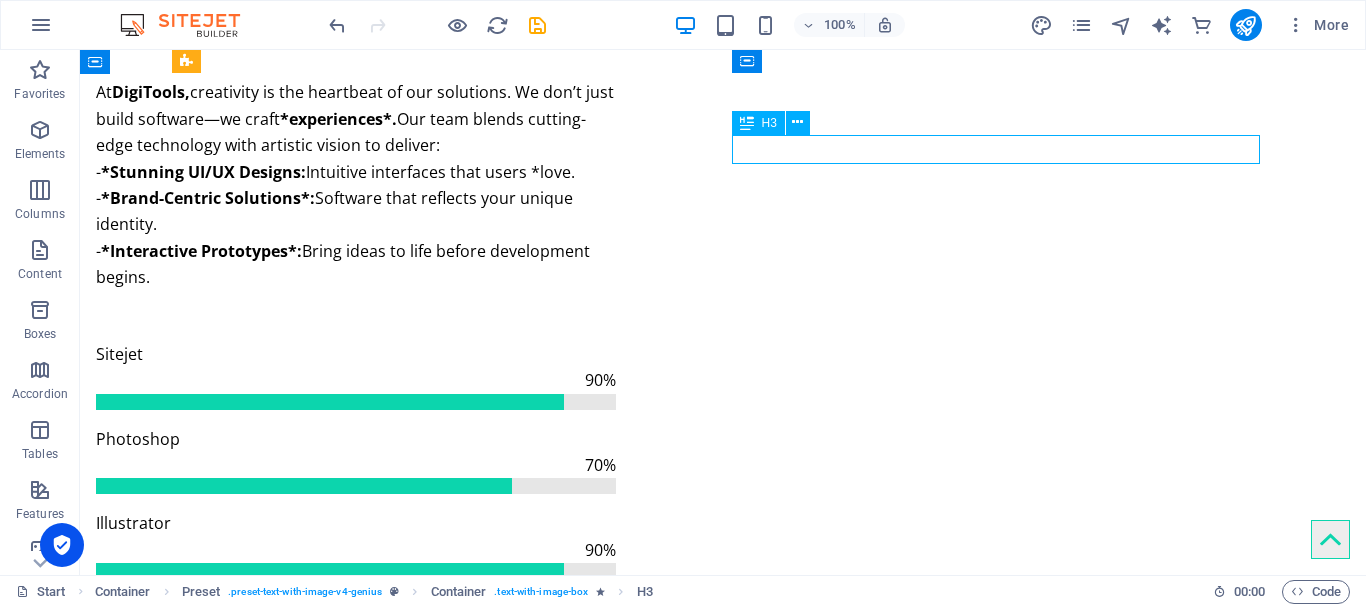 click on "Lorem ipsum dolor sit amet" at bounding box center [723, 1773] 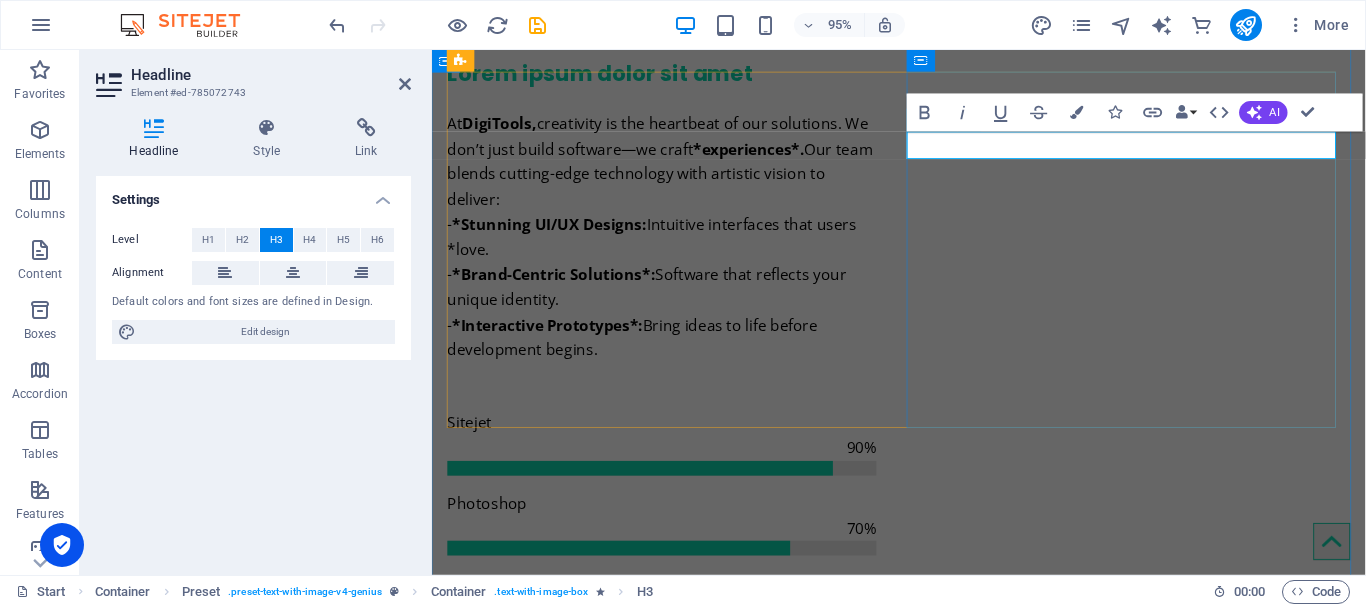 scroll, scrollTop: 1751, scrollLeft: 0, axis: vertical 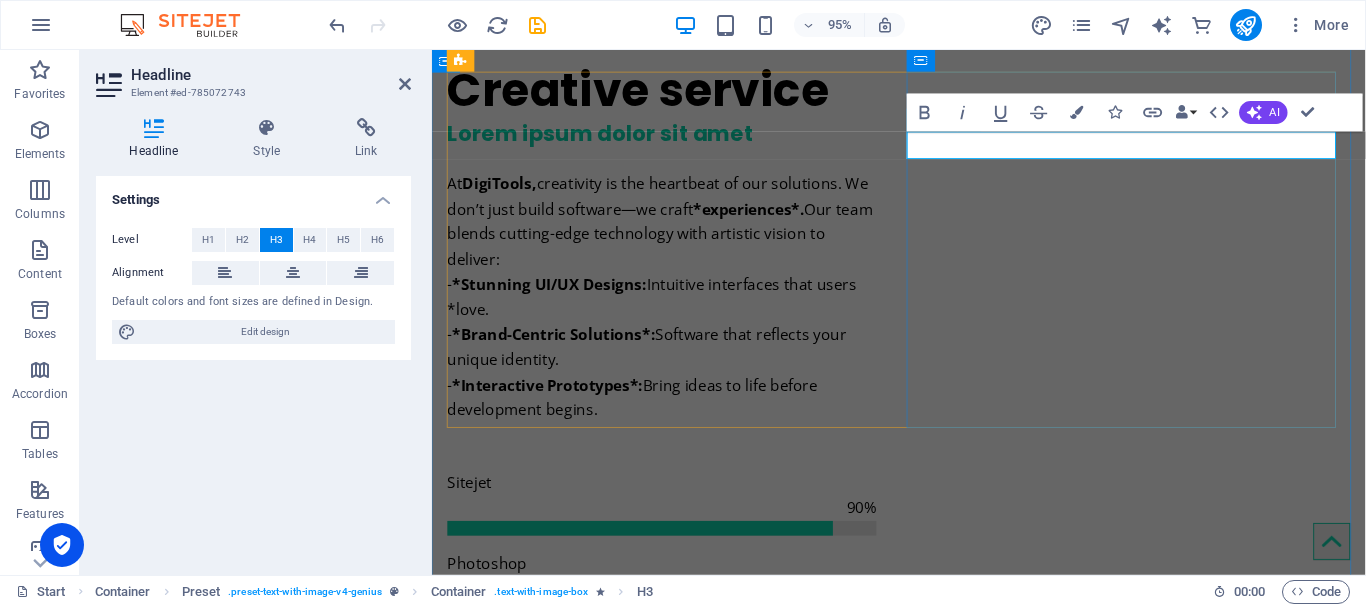 type 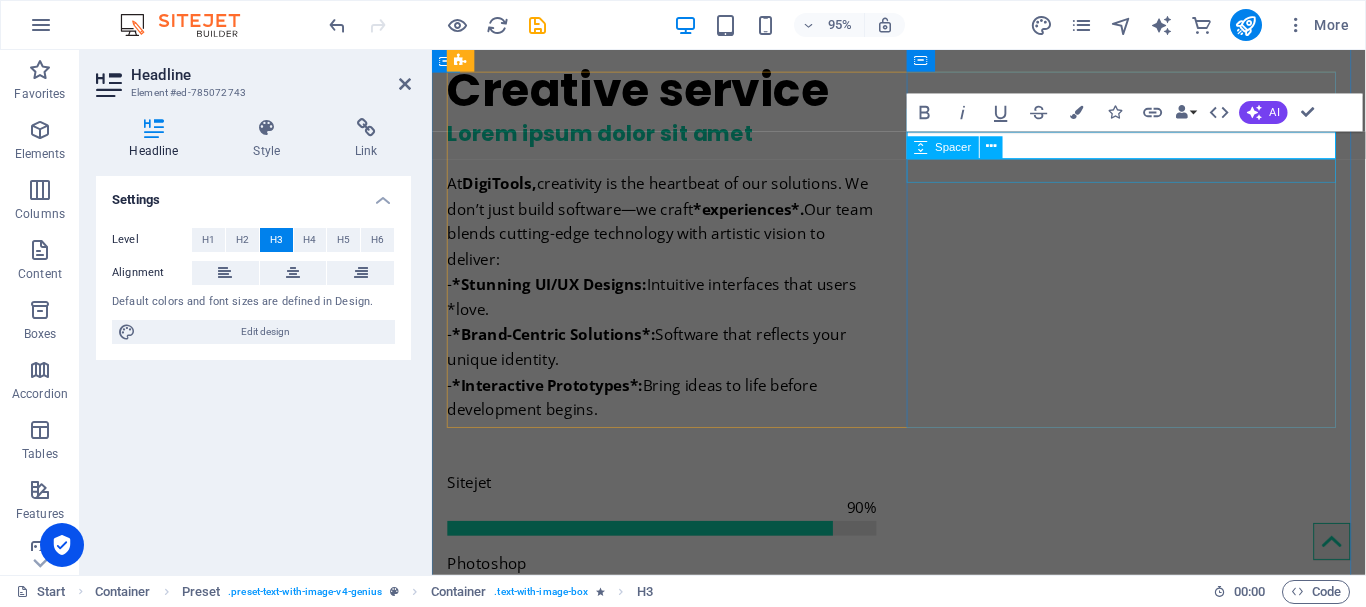 click on "Spacer" at bounding box center [961, 148] 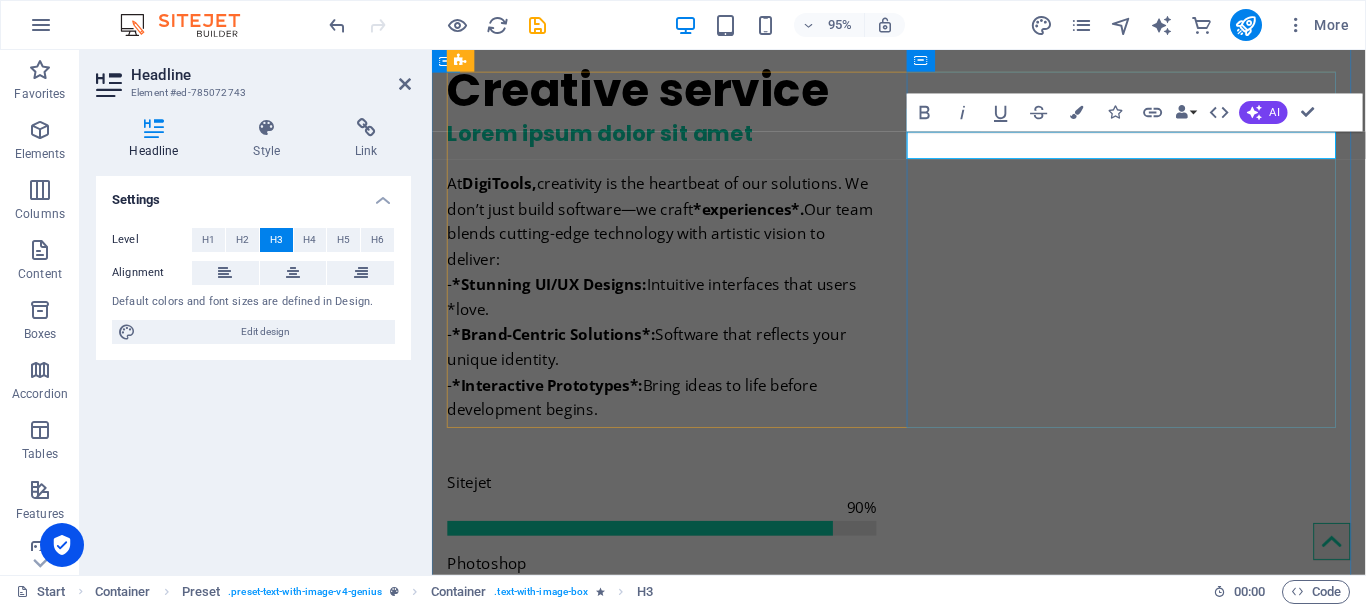 click on "Anything is Possible ." at bounding box center [923, 1885] 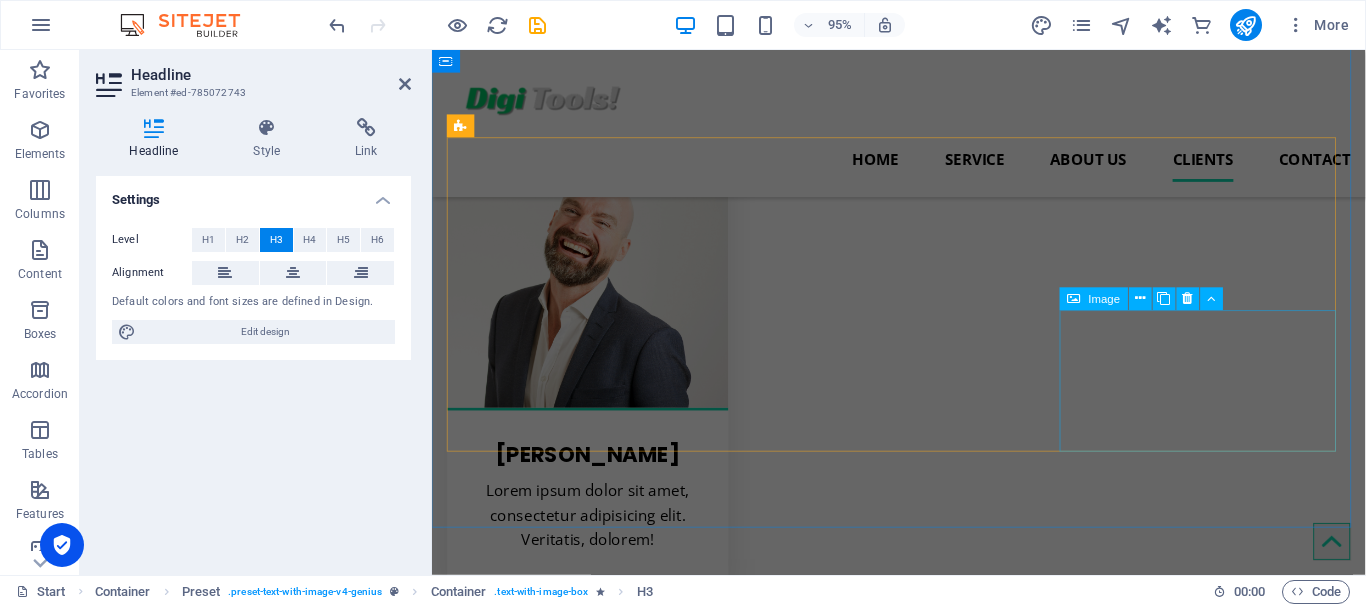 scroll, scrollTop: 3751, scrollLeft: 0, axis: vertical 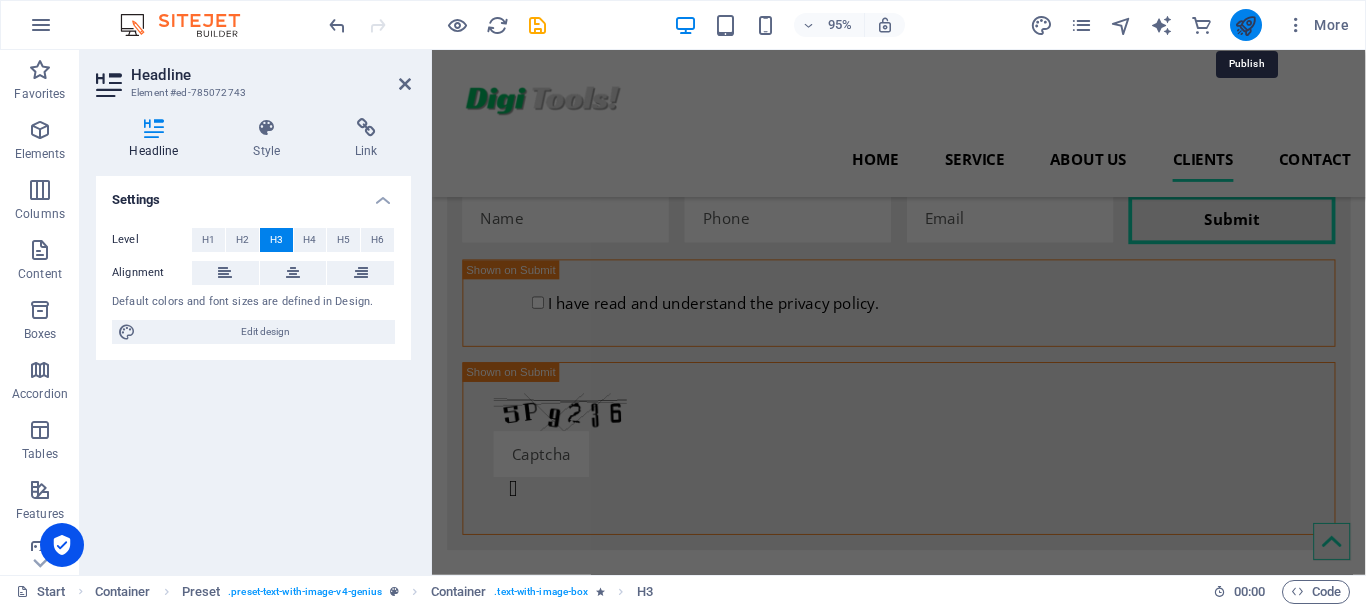click at bounding box center (1245, 25) 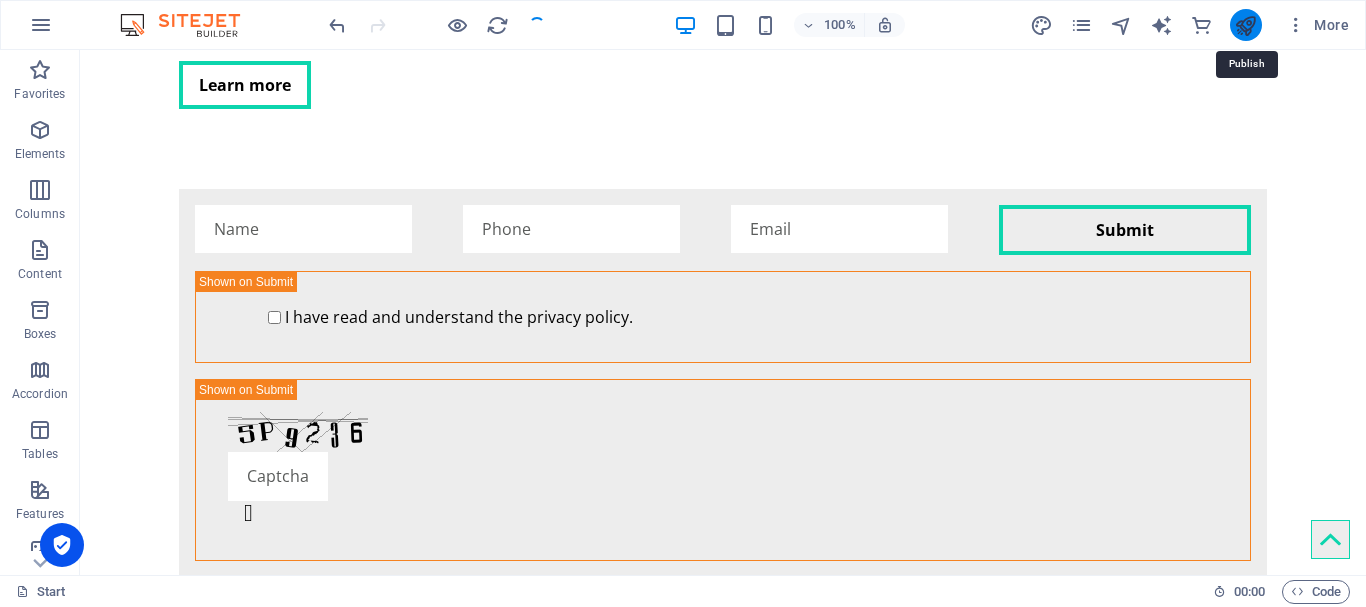 scroll, scrollTop: 1652, scrollLeft: 0, axis: vertical 